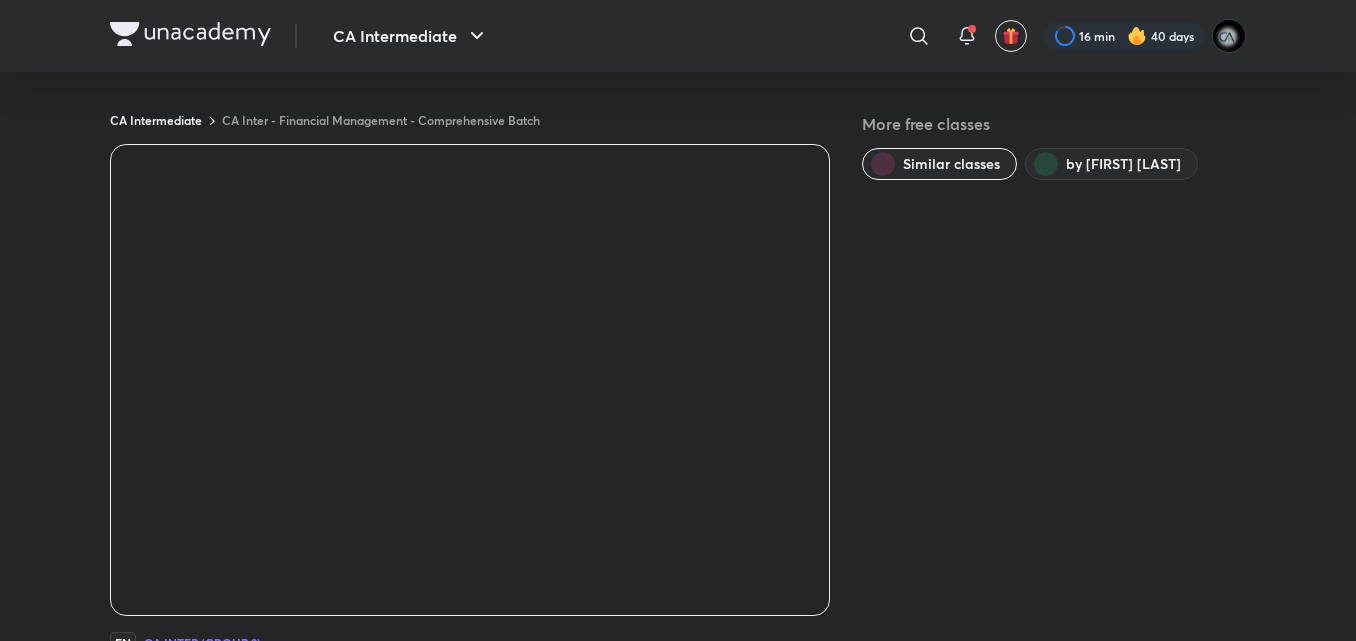 scroll, scrollTop: 0, scrollLeft: 0, axis: both 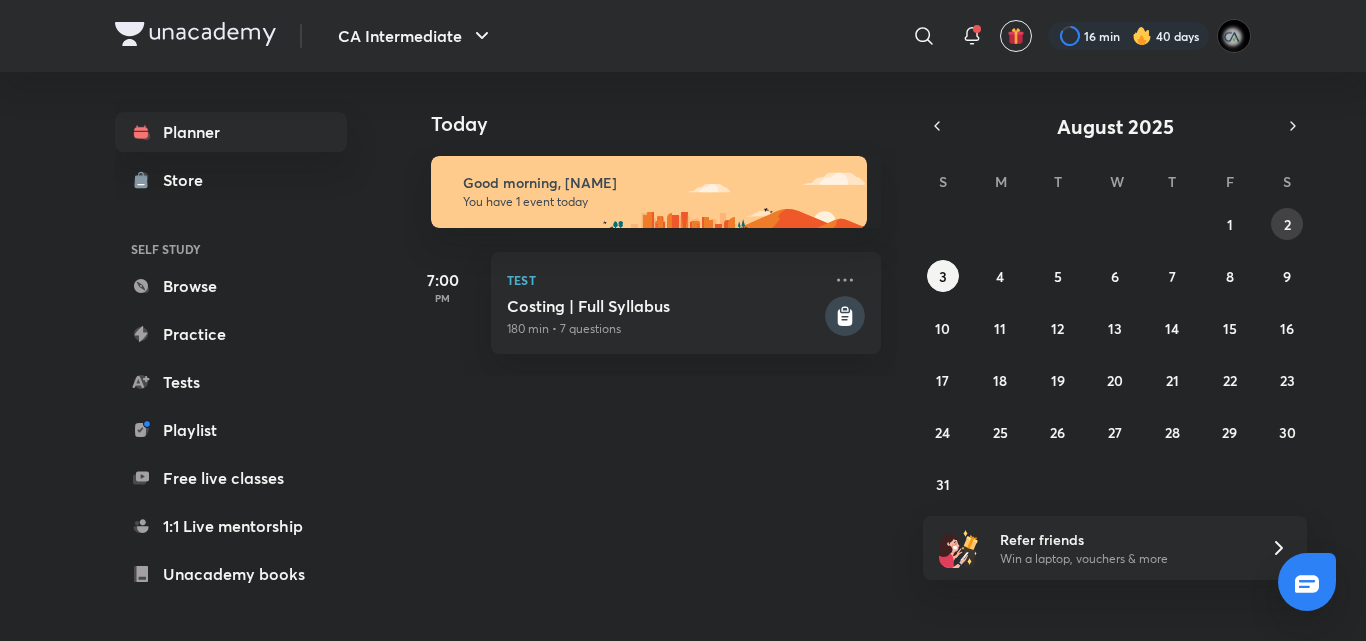 click on "2" at bounding box center (1287, 224) 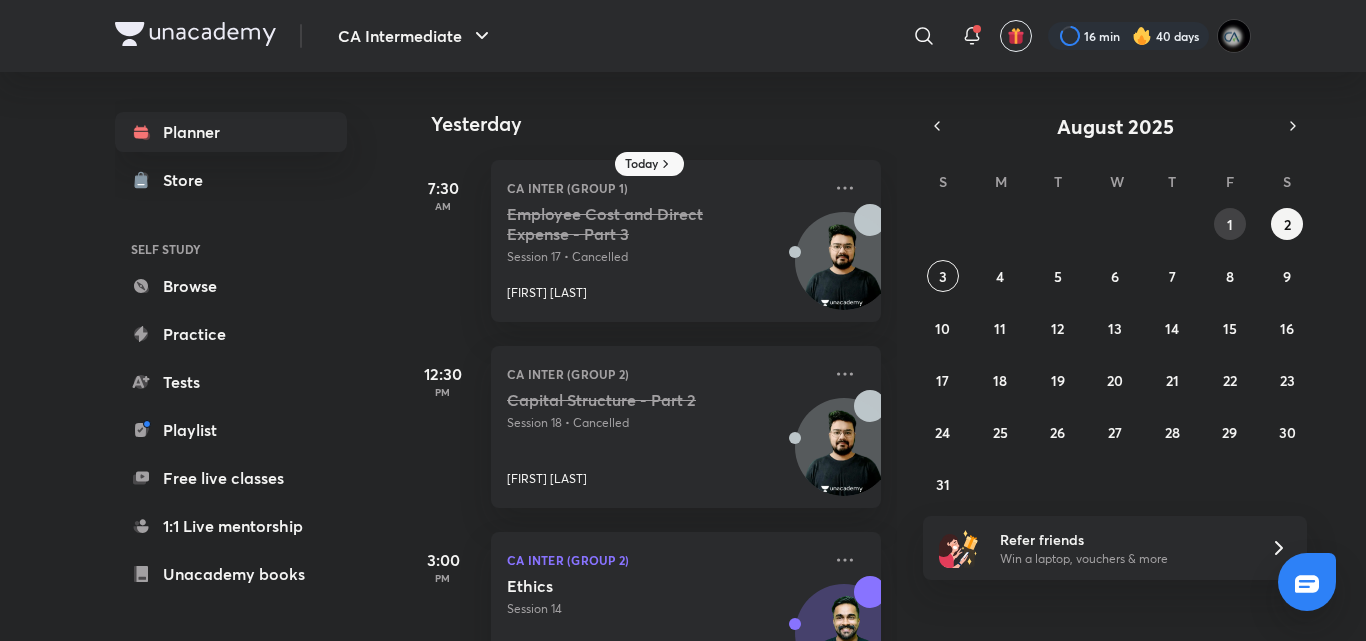 click on "1" at bounding box center [1230, 224] 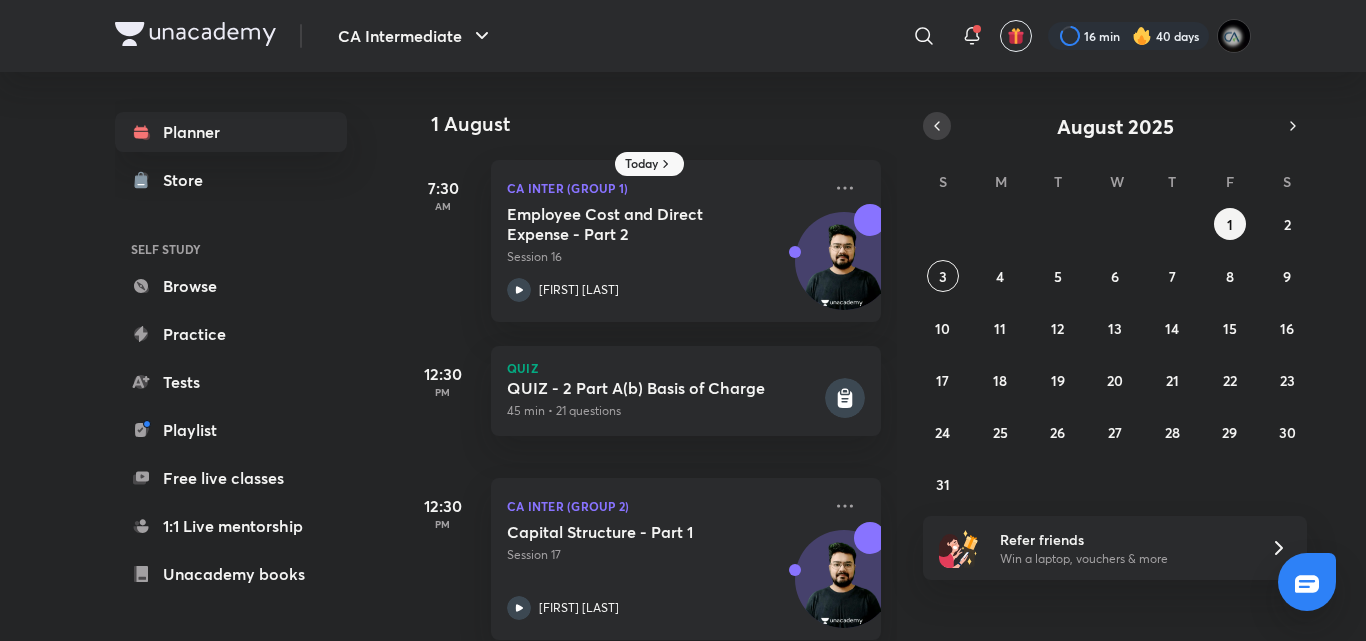 click 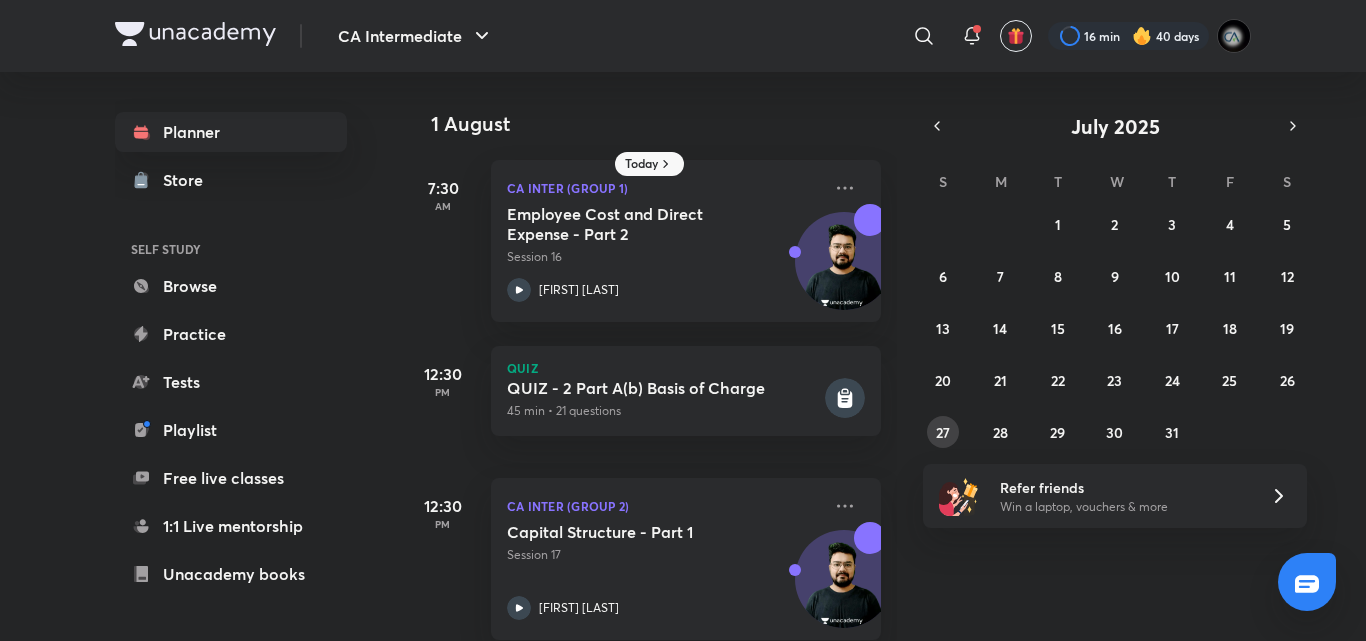click on "27" at bounding box center (943, 432) 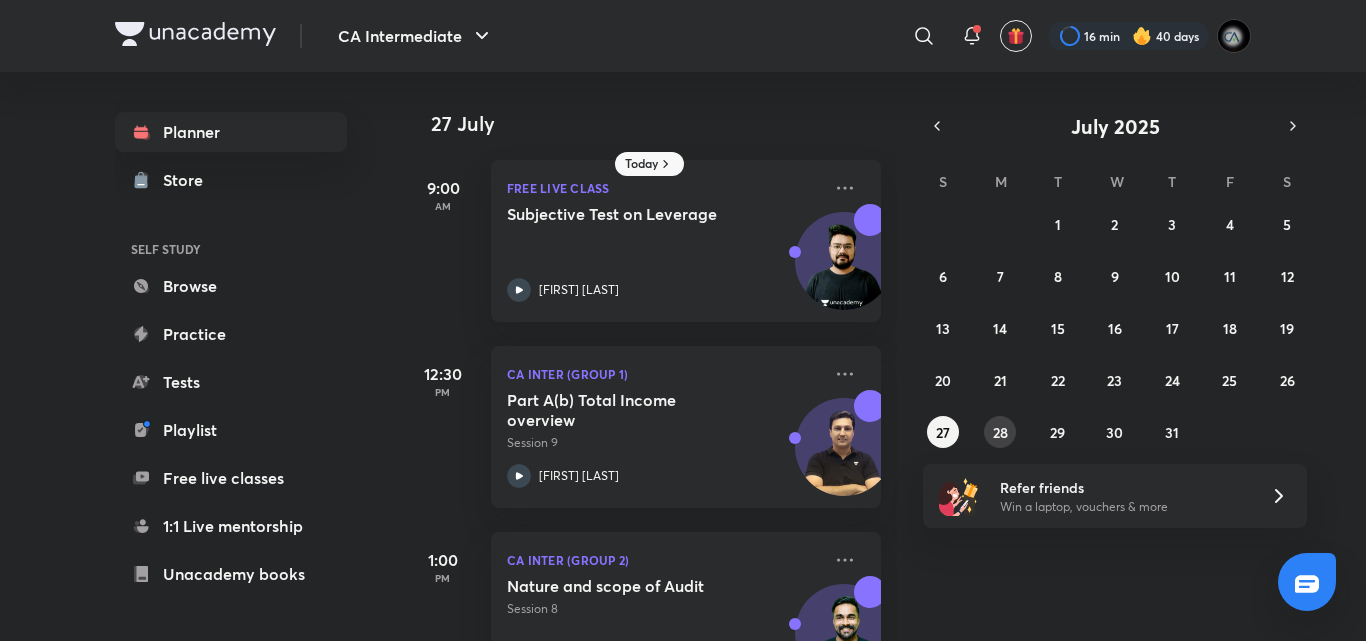 click on "28" at bounding box center [1000, 432] 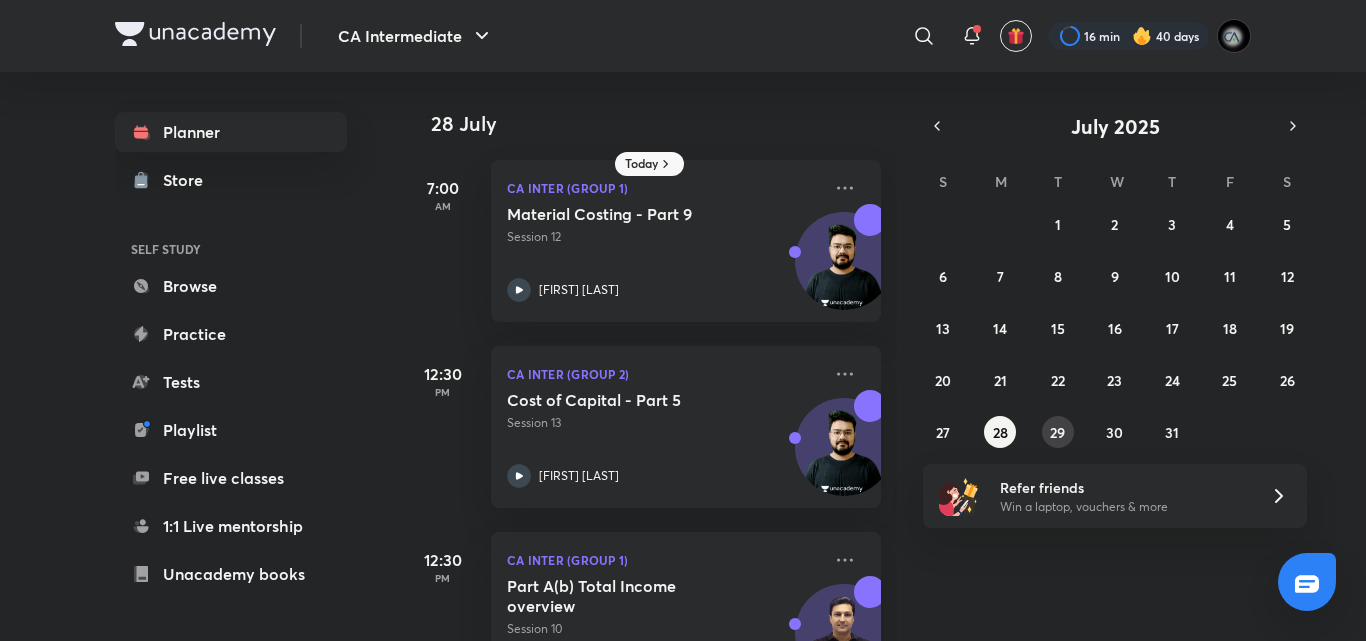 click on "29" at bounding box center (1057, 432) 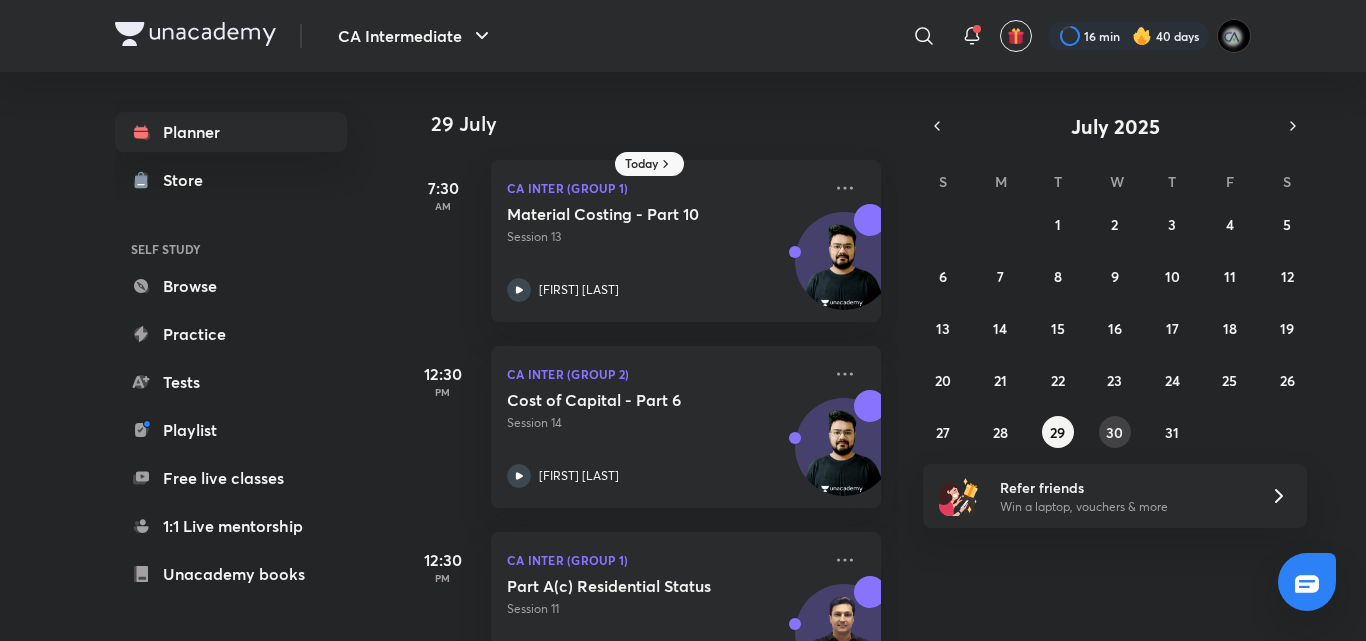 click on "30" at bounding box center [1114, 432] 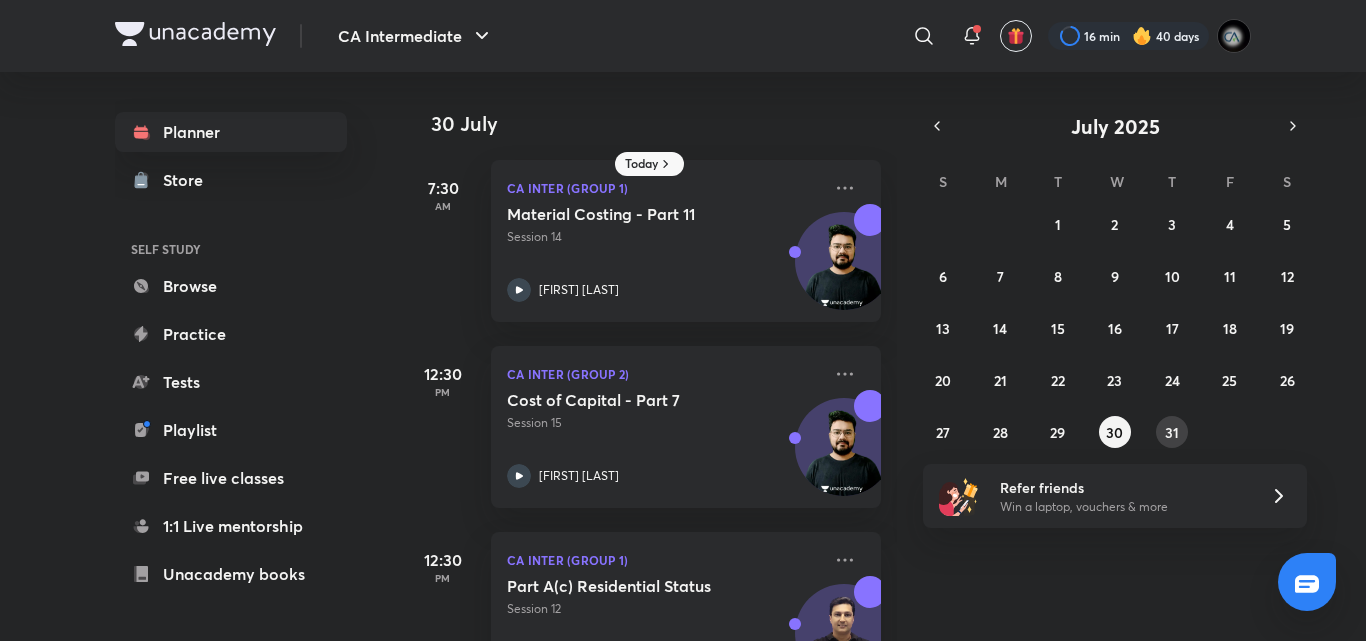 click on "31" at bounding box center [1172, 432] 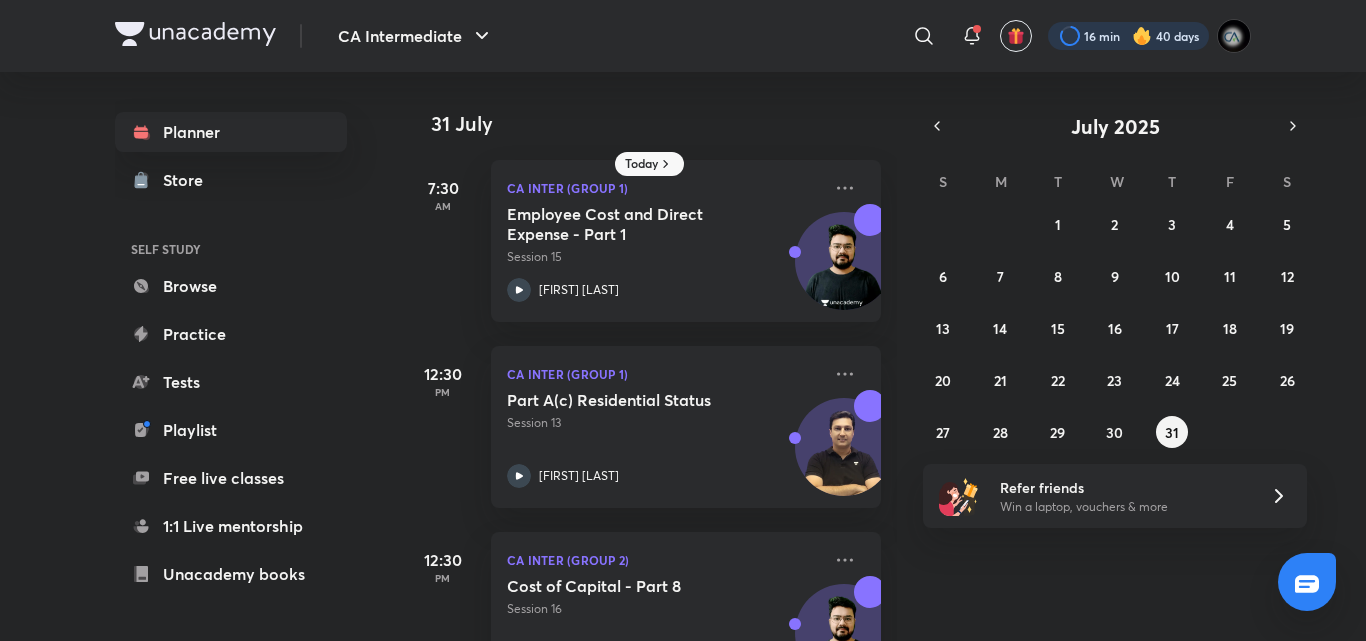 click at bounding box center (1128, 36) 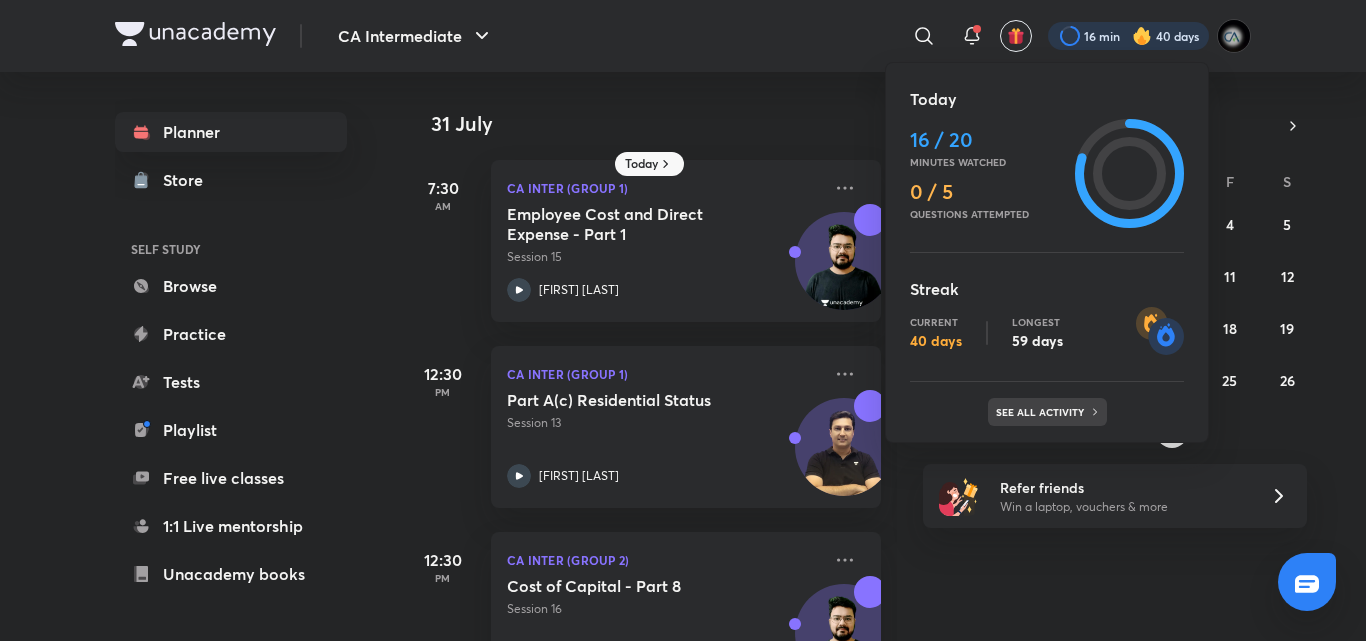 click on "See all activity" at bounding box center [1047, 412] 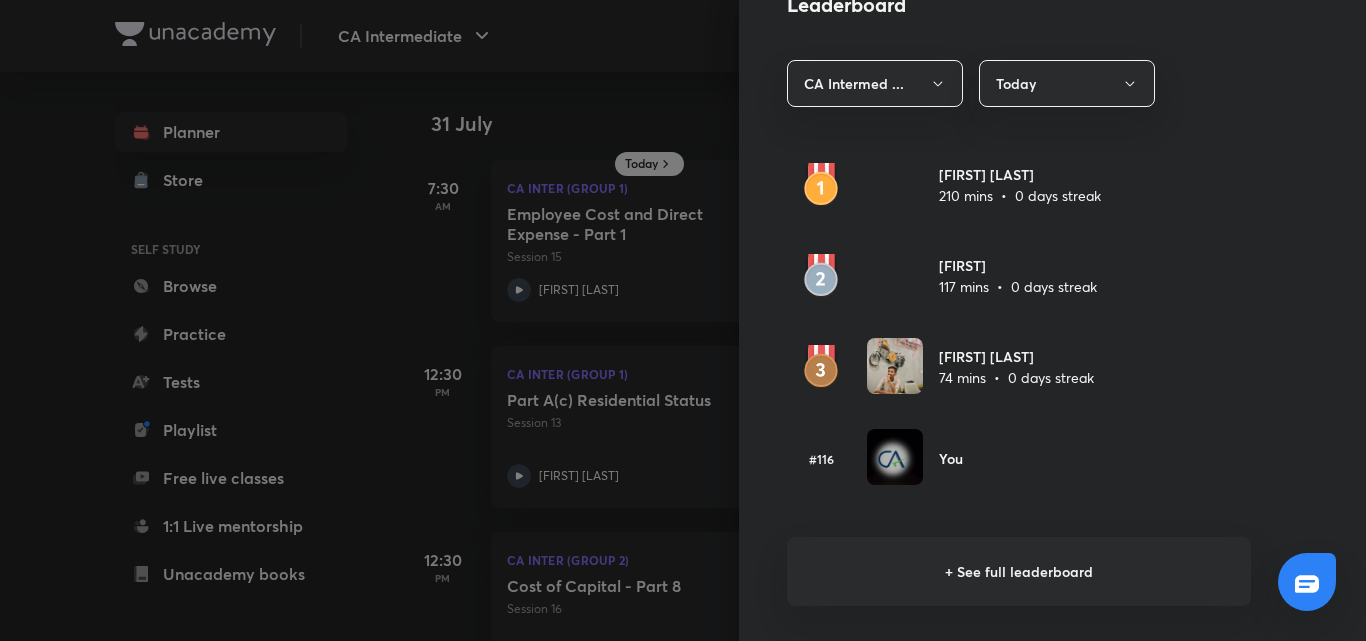 scroll, scrollTop: 1200, scrollLeft: 0, axis: vertical 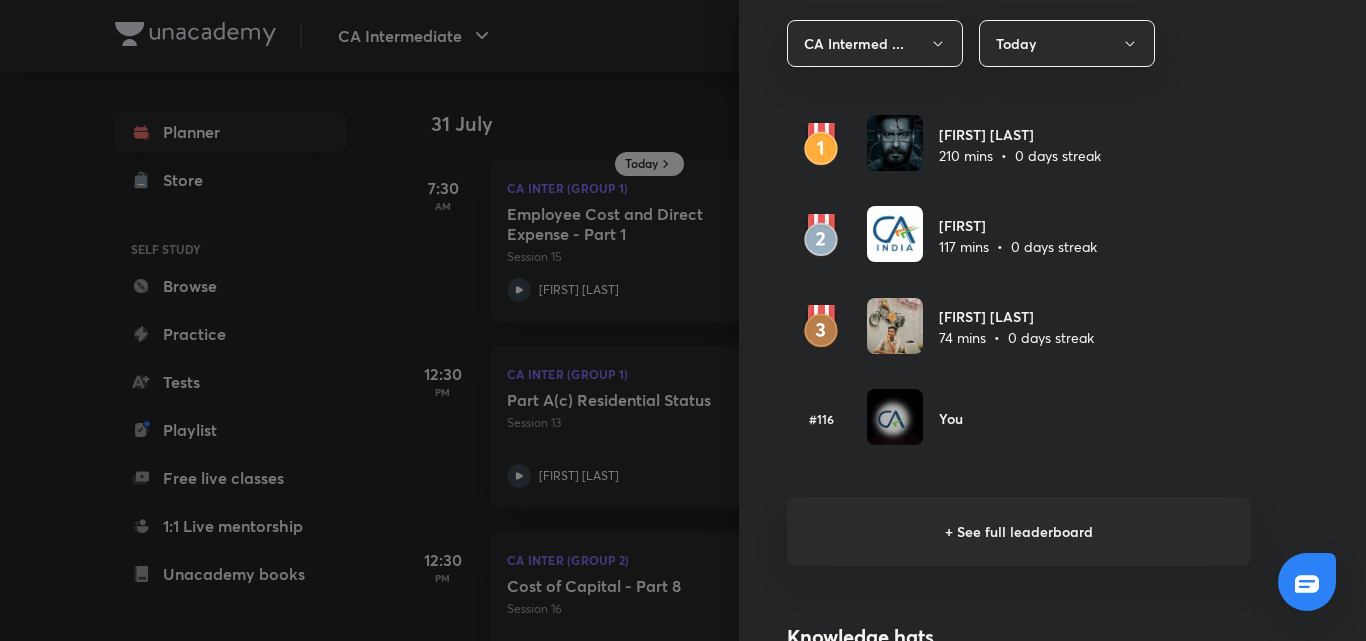 click at bounding box center [683, 320] 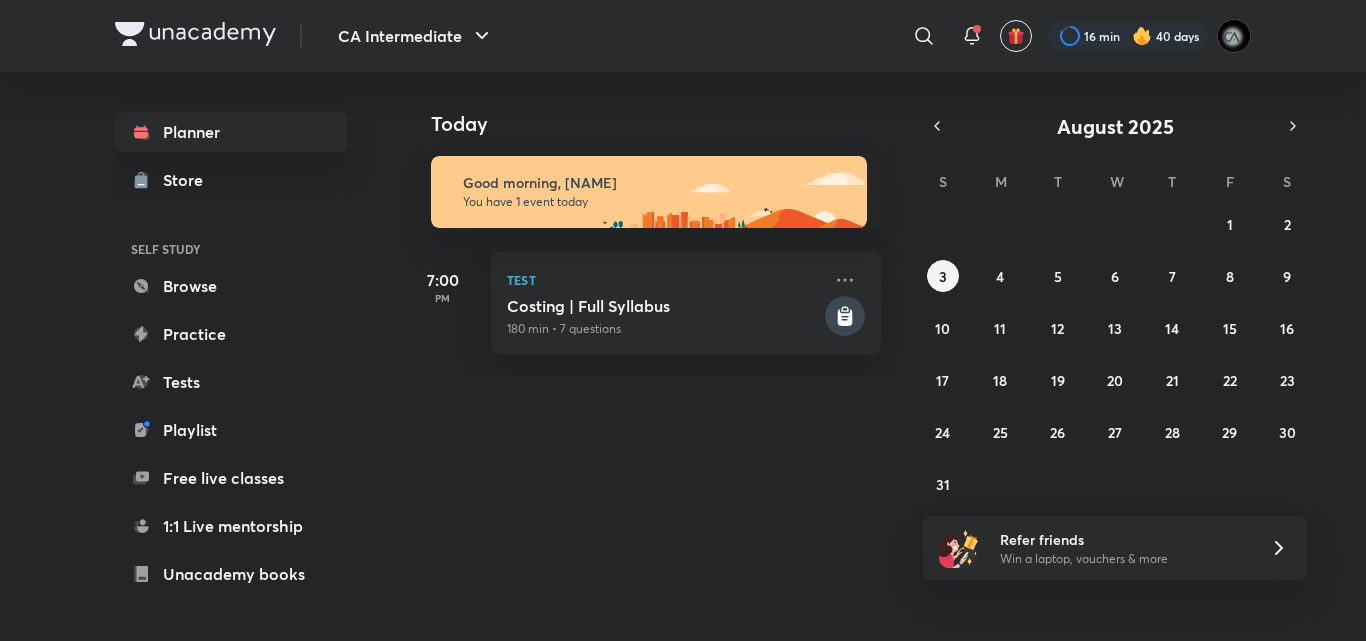 scroll, scrollTop: 0, scrollLeft: 0, axis: both 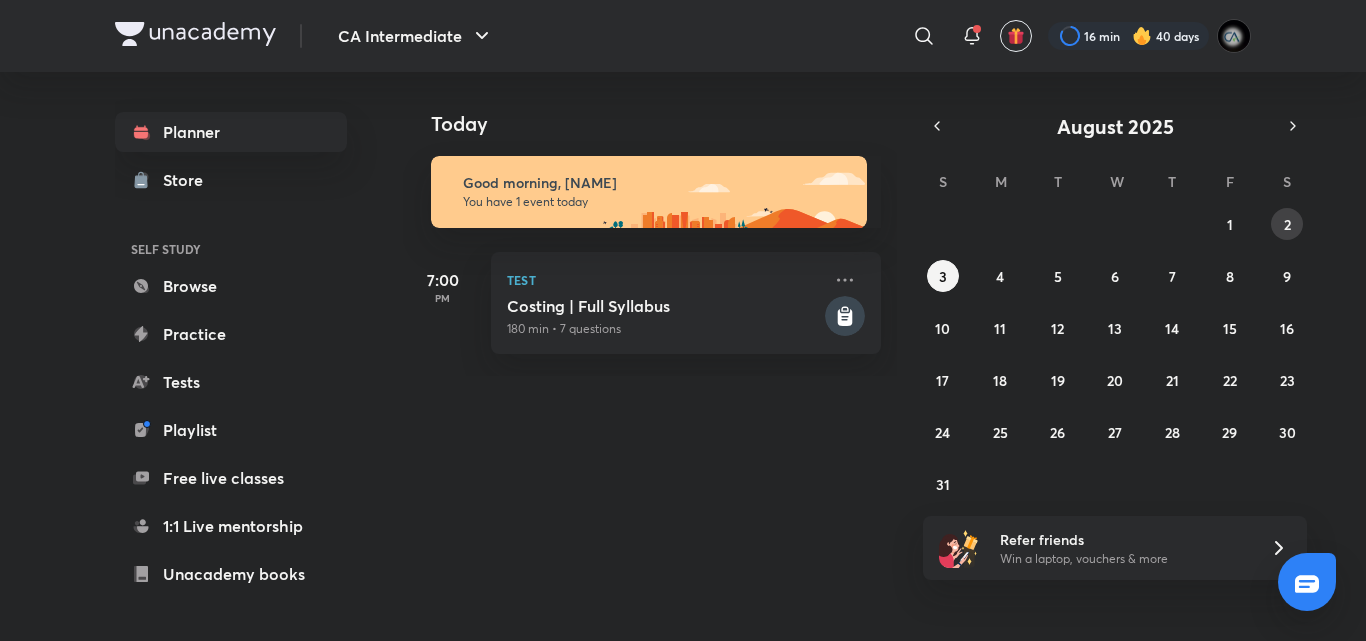 click on "2" at bounding box center (1287, 224) 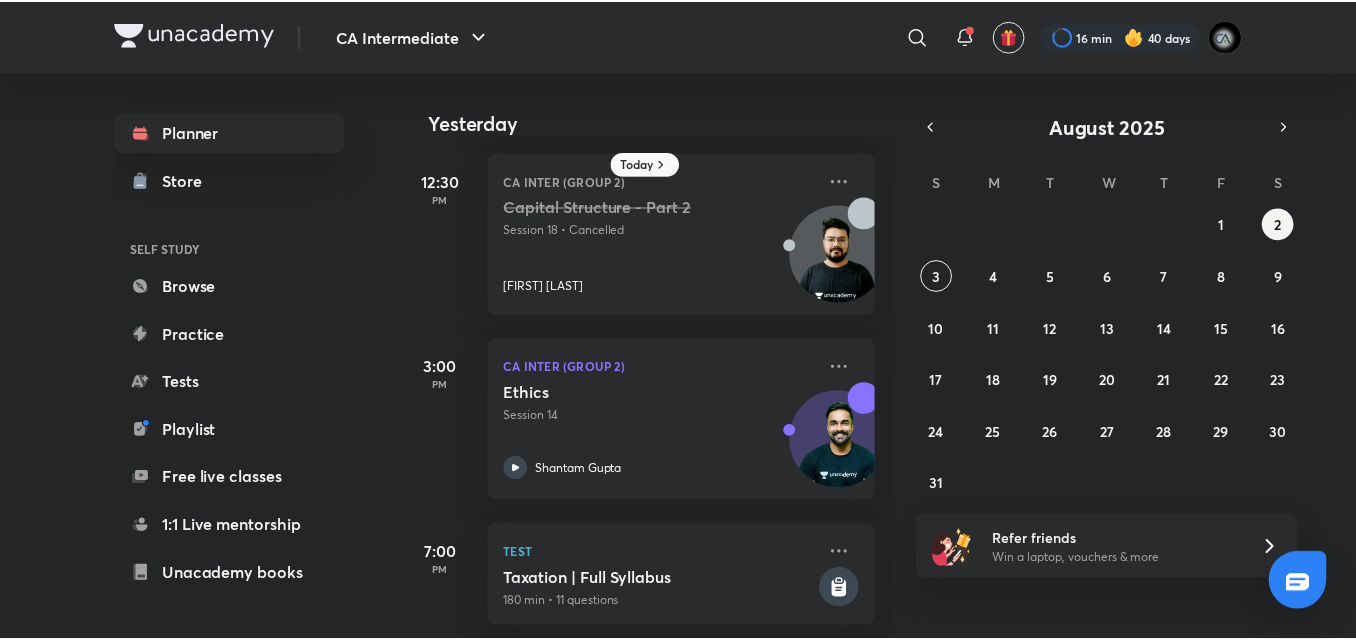 scroll, scrollTop: 216, scrollLeft: 0, axis: vertical 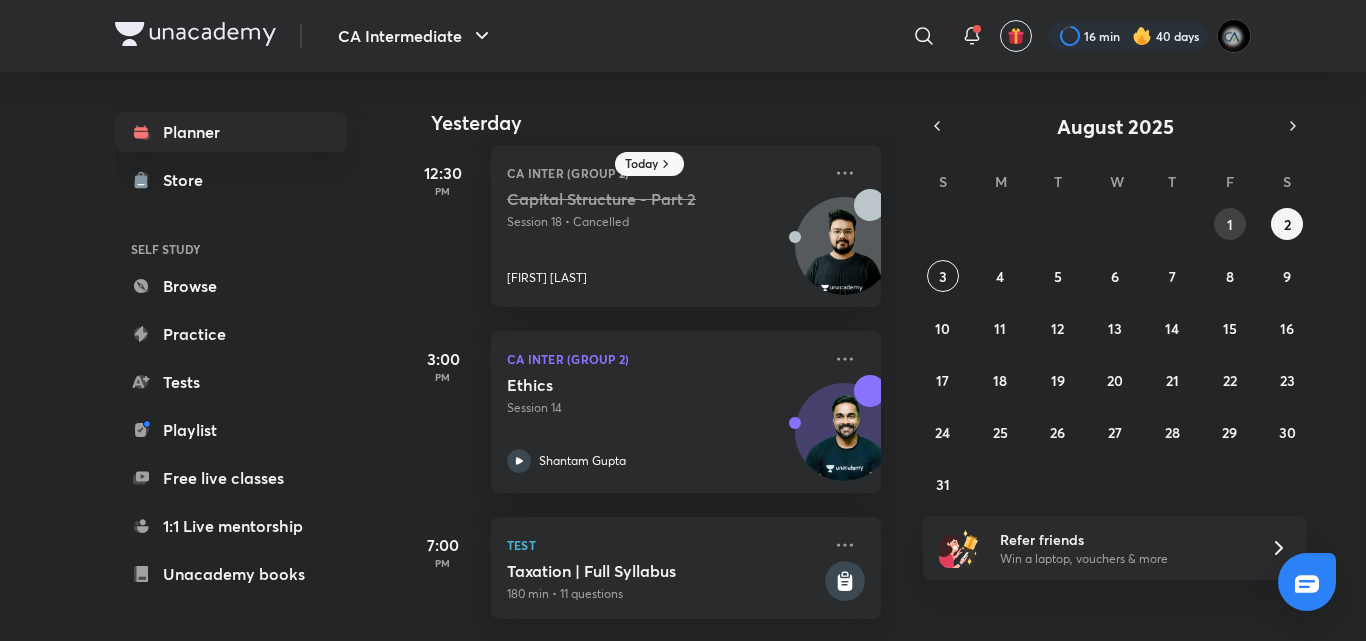 click on "1" at bounding box center [1230, 224] 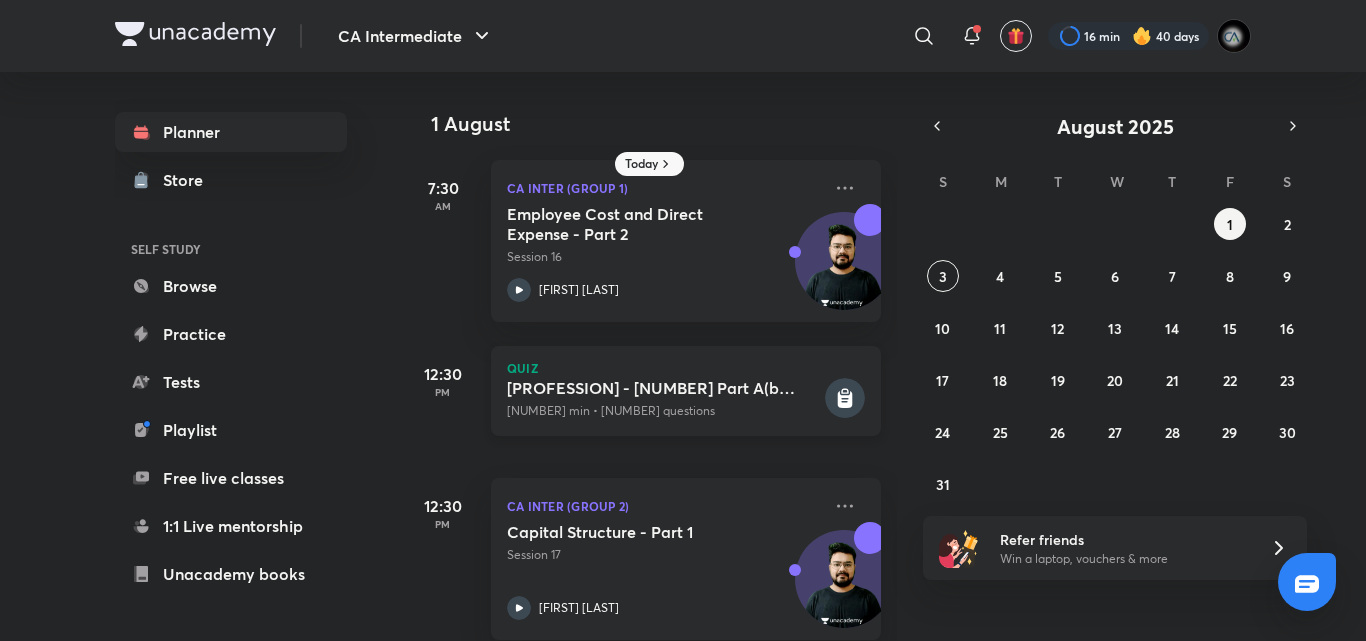 click on "[PROFESSION] [PROFESSION] - [NUMBER] Part A(b) Basis of Charge [MINUTES] min • [NUMBER] questions" at bounding box center [686, 391] 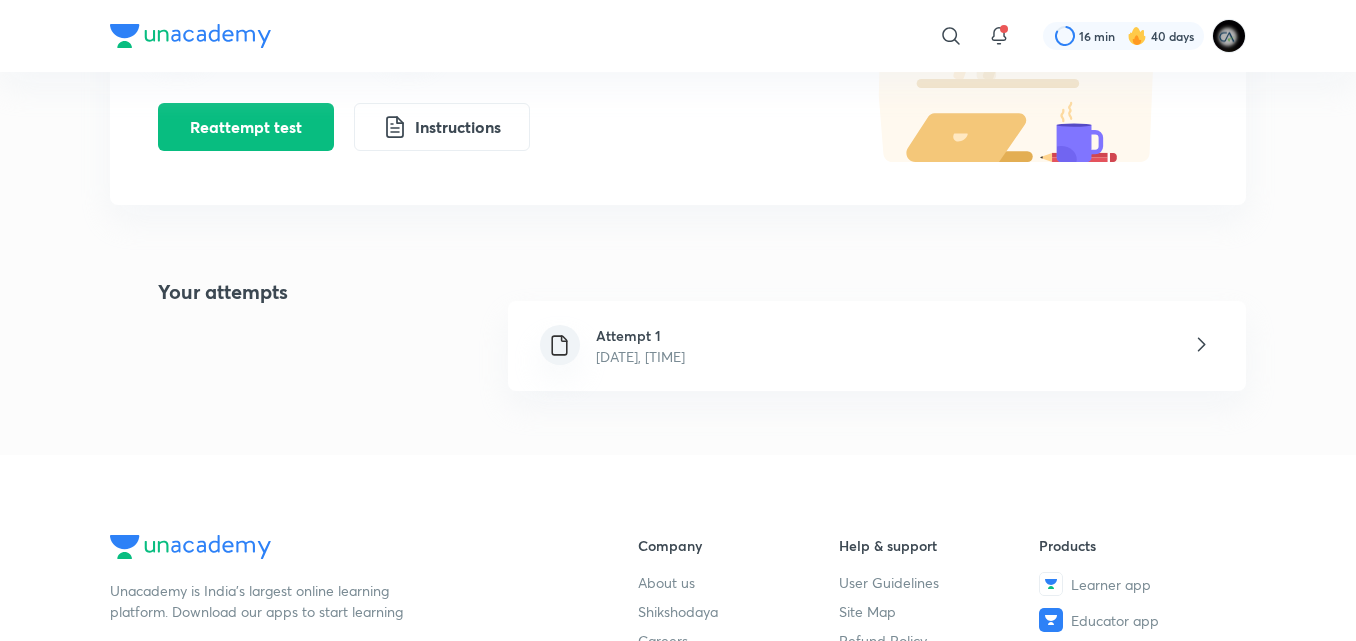 scroll, scrollTop: 280, scrollLeft: 0, axis: vertical 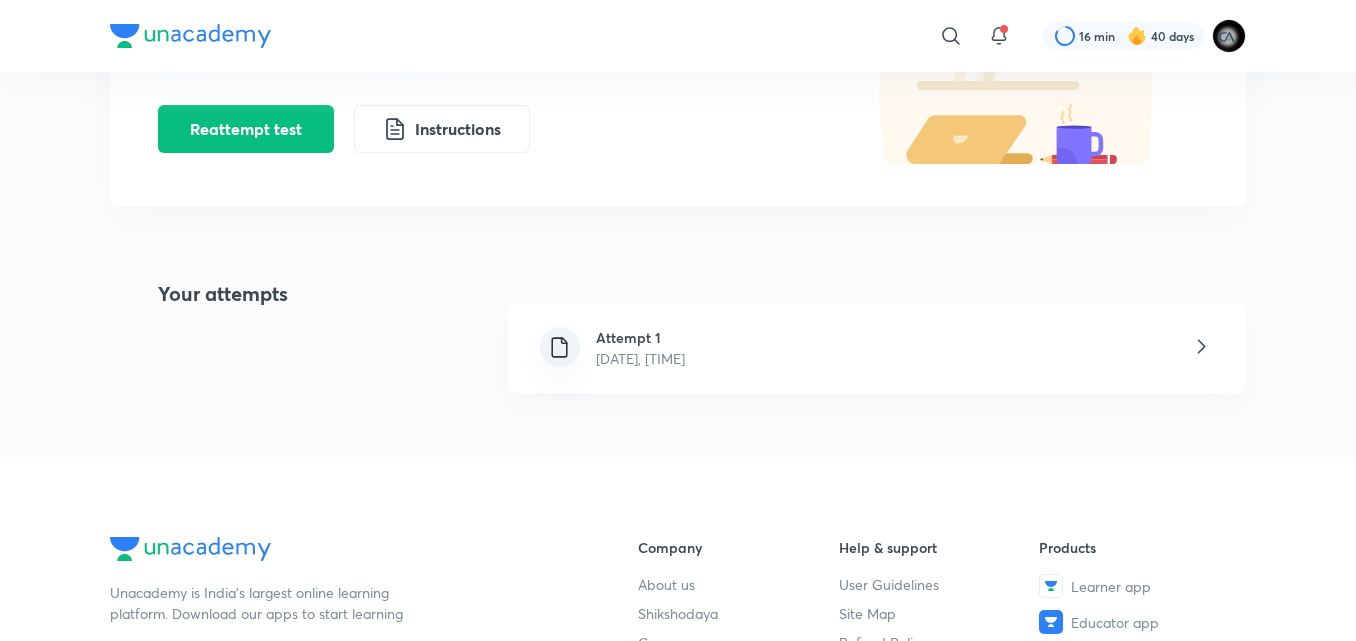 click on "Attempt 1" at bounding box center [640, 337] 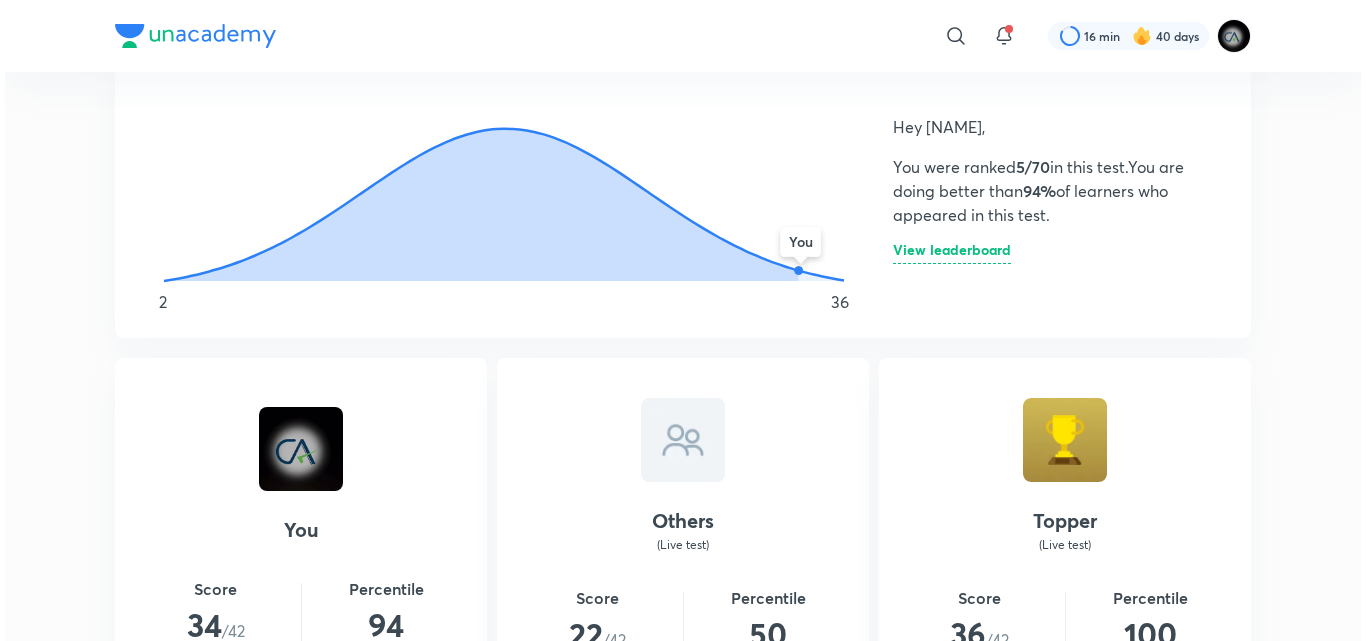 scroll, scrollTop: 1040, scrollLeft: 0, axis: vertical 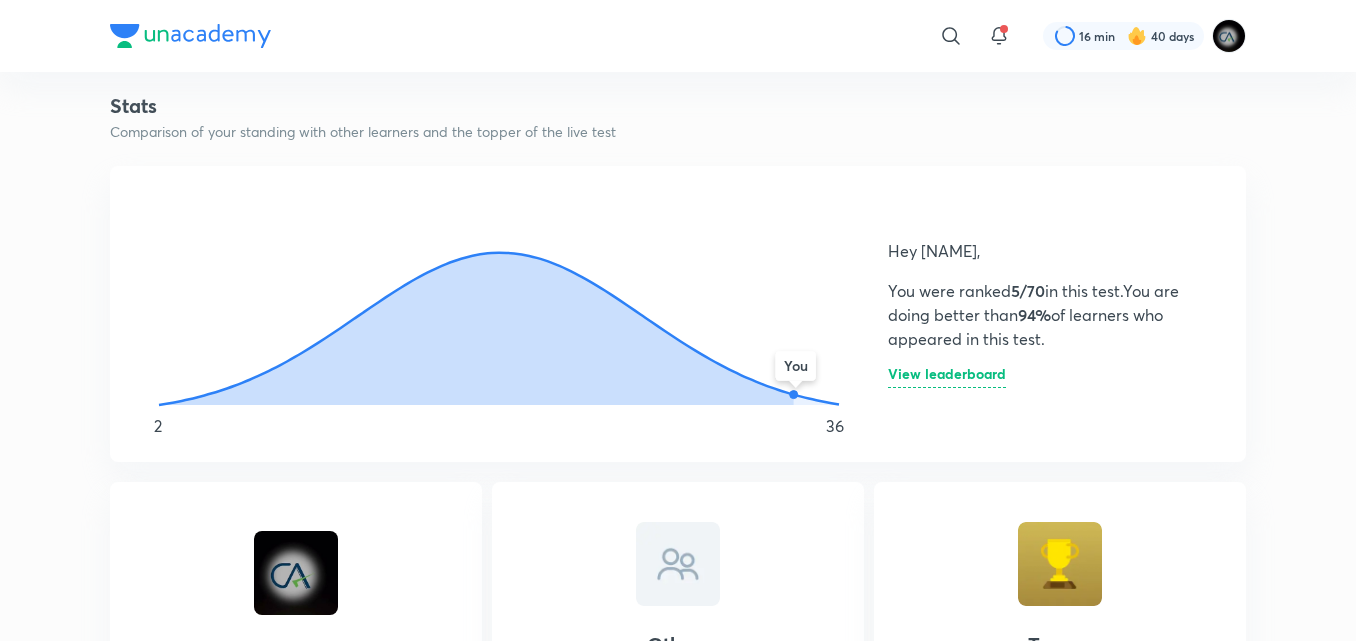 click on "View leaderboard" at bounding box center (947, 377) 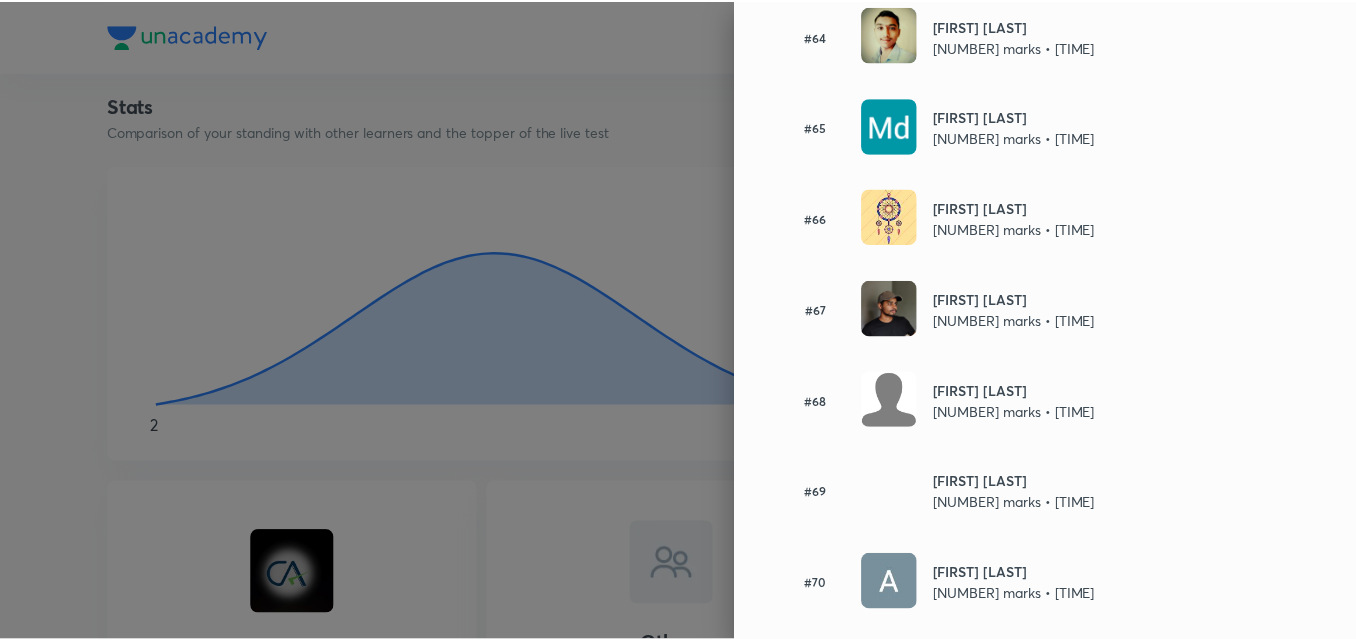 scroll, scrollTop: 6023, scrollLeft: 0, axis: vertical 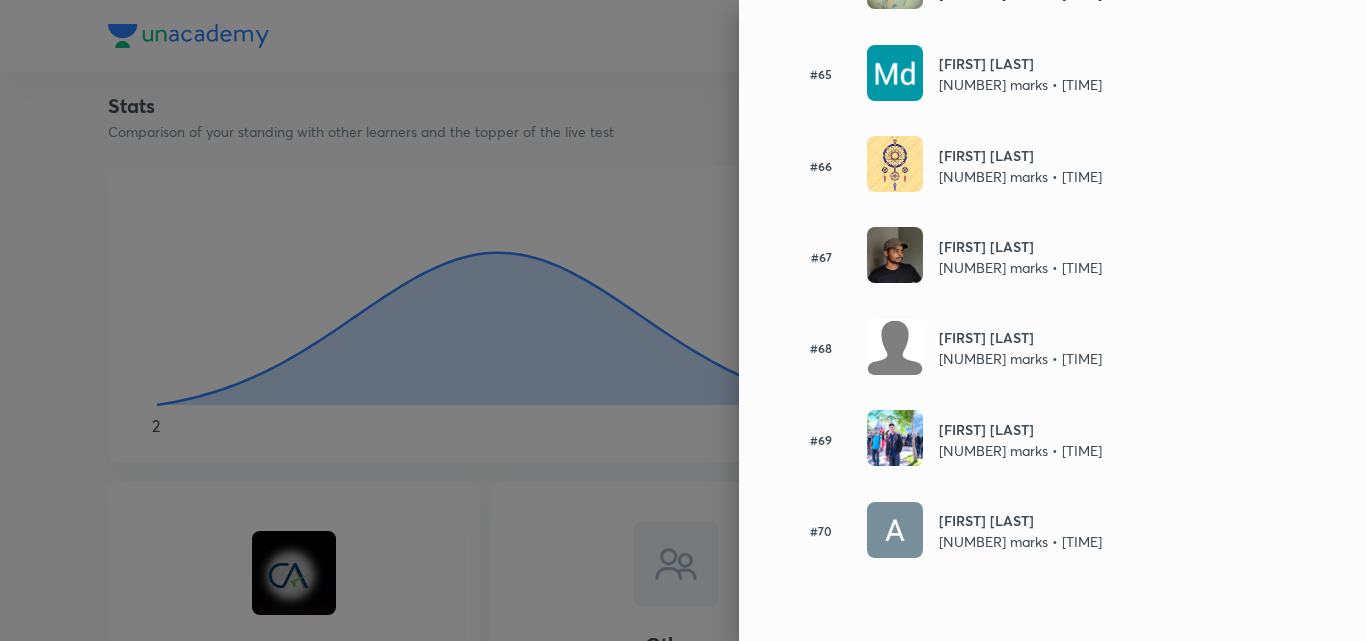 click at bounding box center [683, 320] 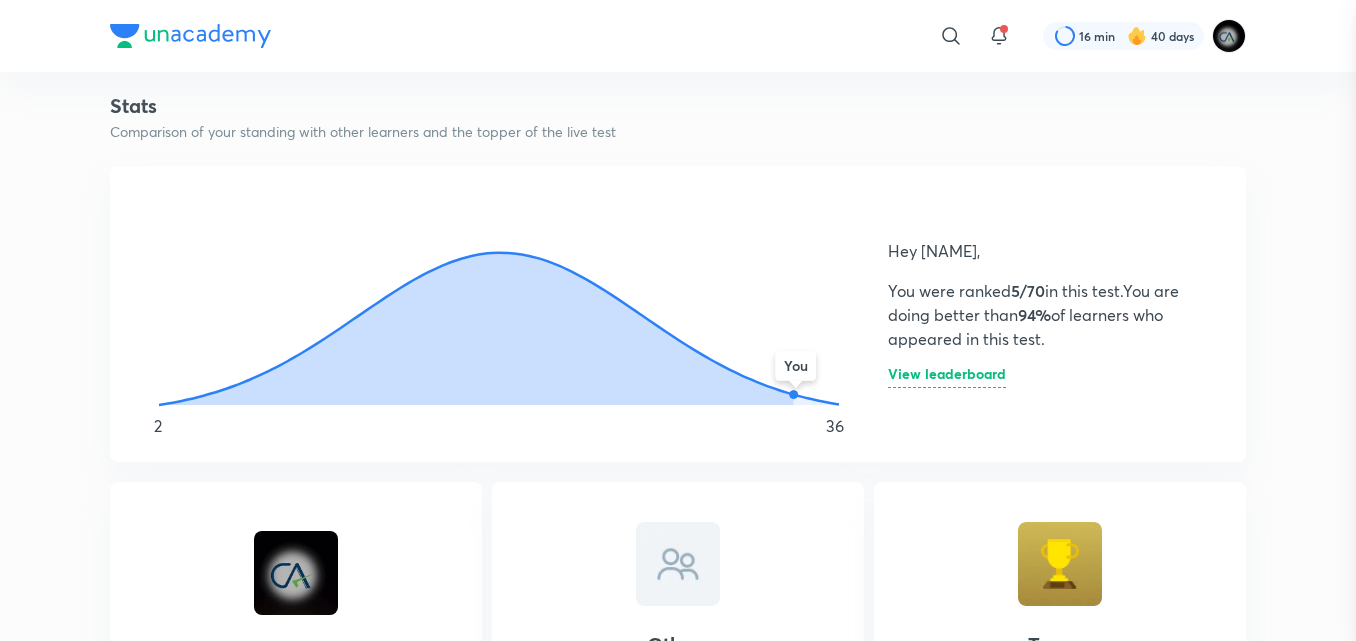 scroll, scrollTop: 0, scrollLeft: 0, axis: both 